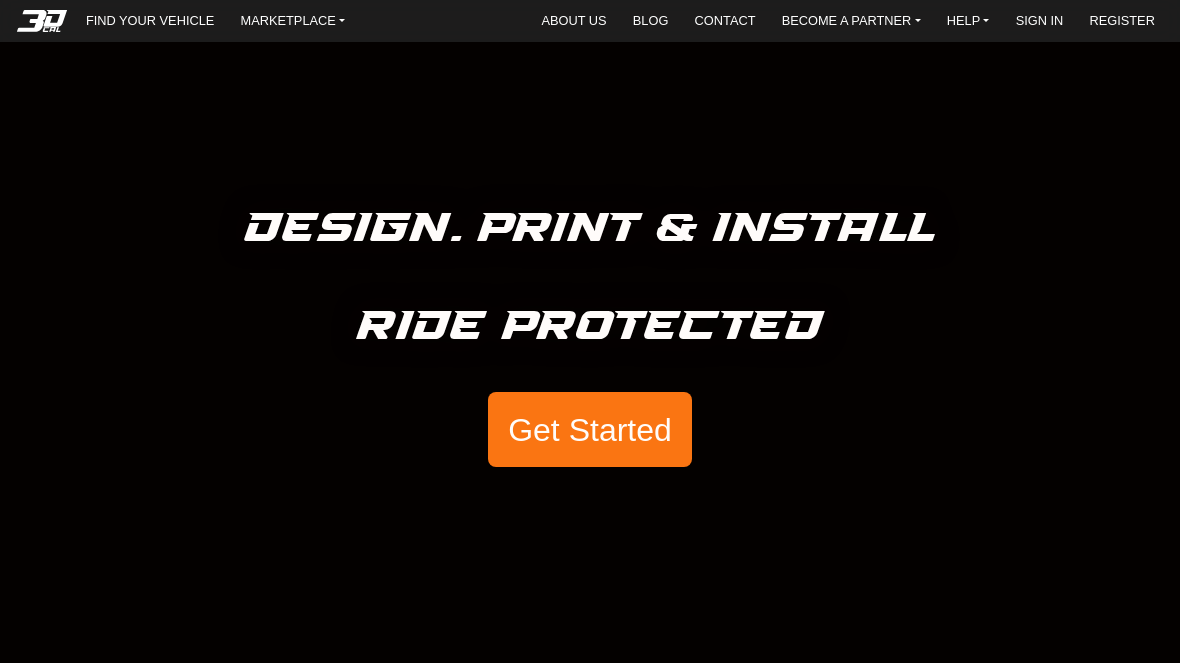 scroll, scrollTop: 0, scrollLeft: 0, axis: both 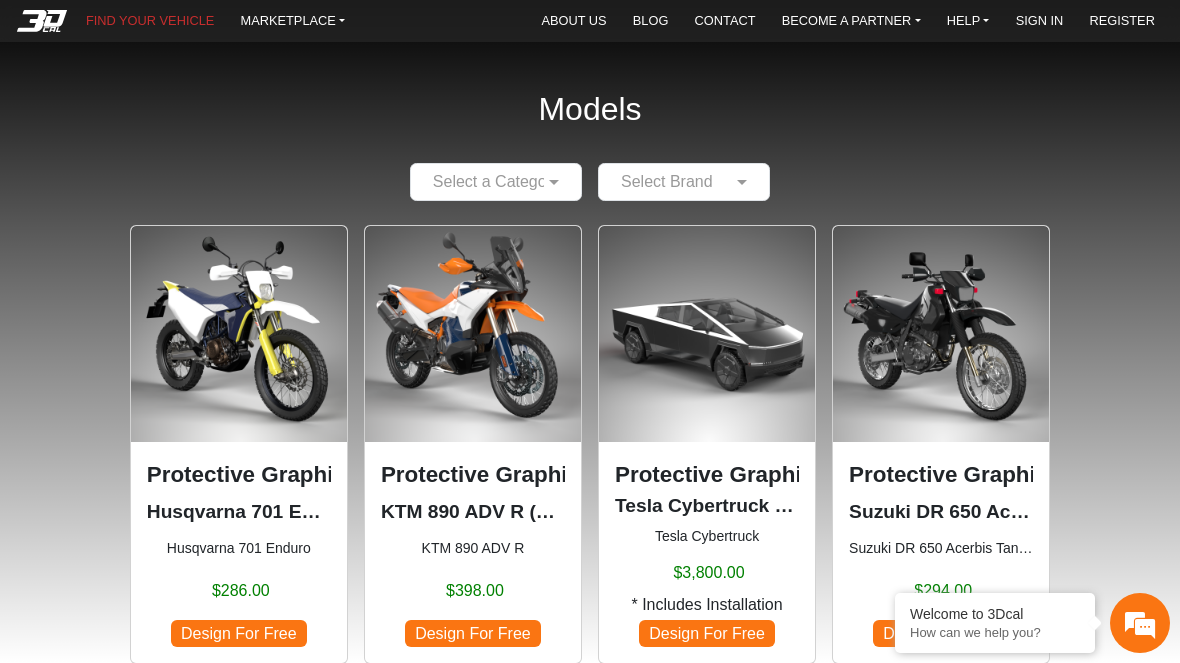 click at bounding box center [556, 182] 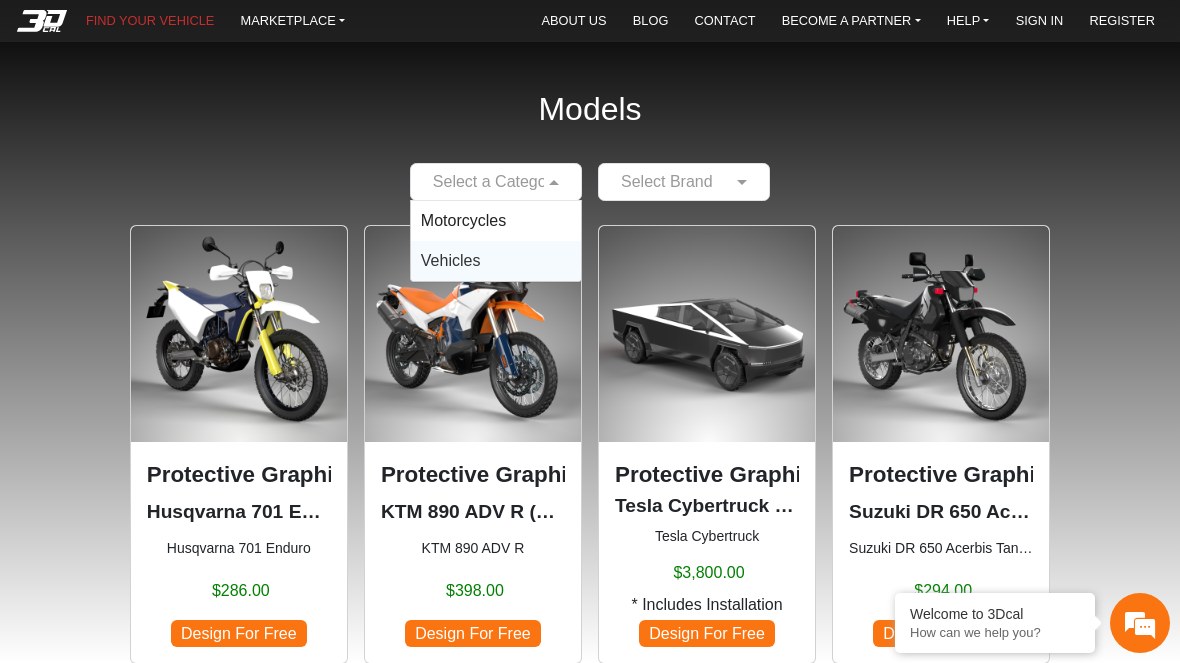 click on "Vehicles" at bounding box center (496, 261) 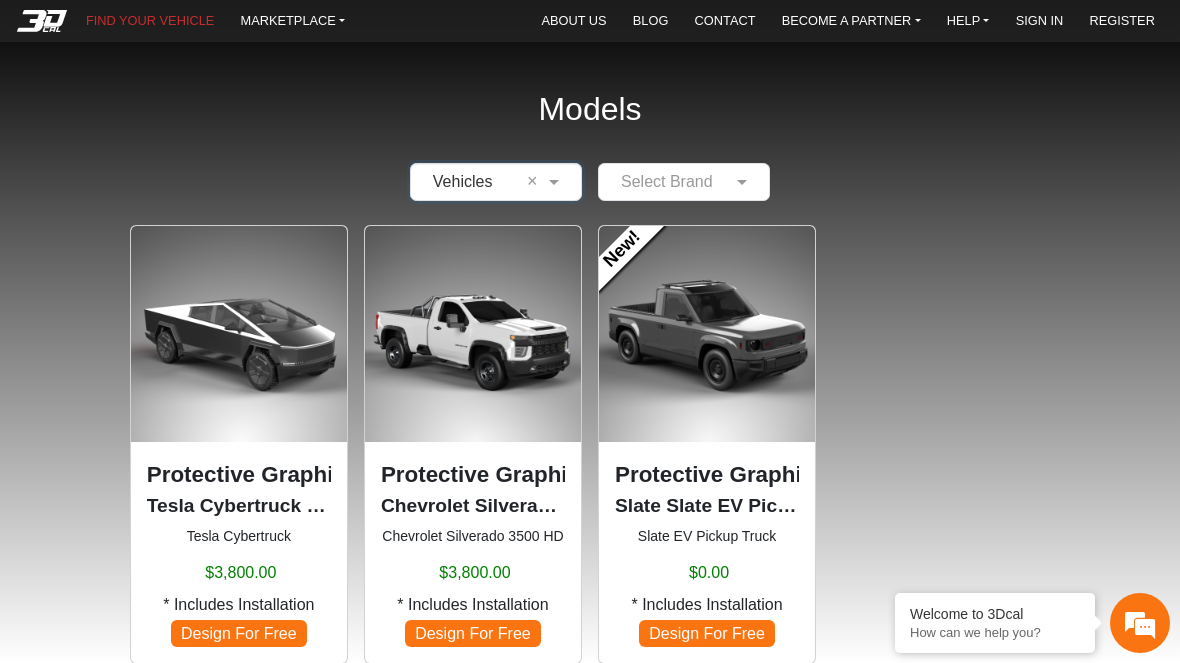 click at bounding box center (684, 181) 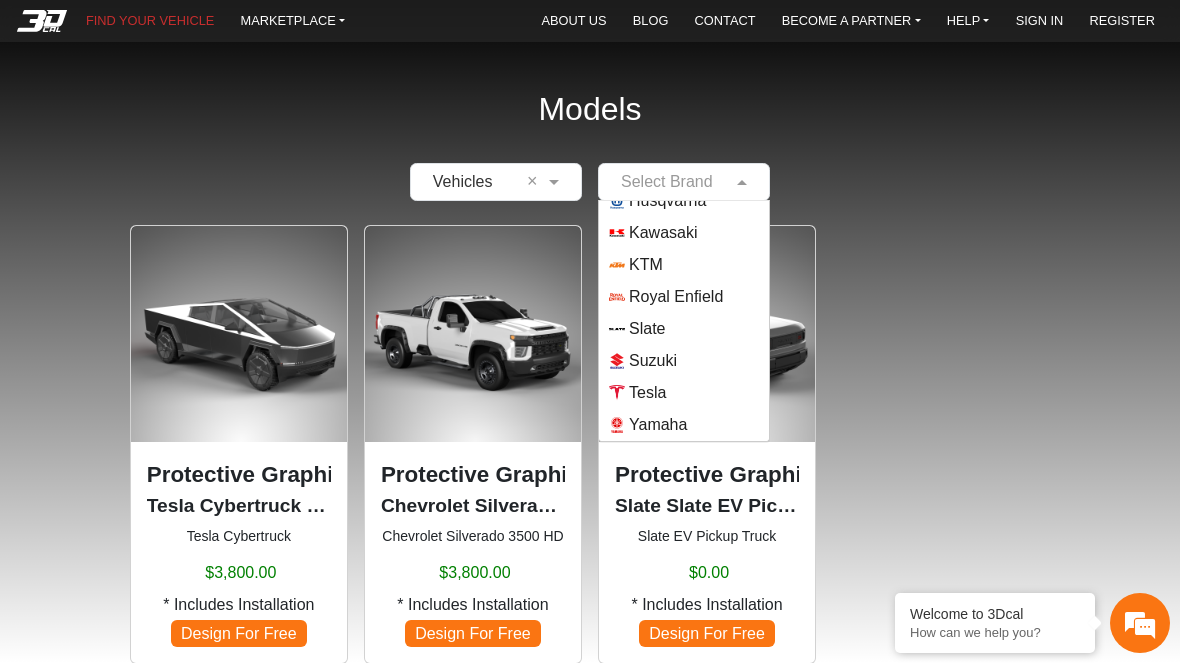 scroll, scrollTop: 144, scrollLeft: 0, axis: vertical 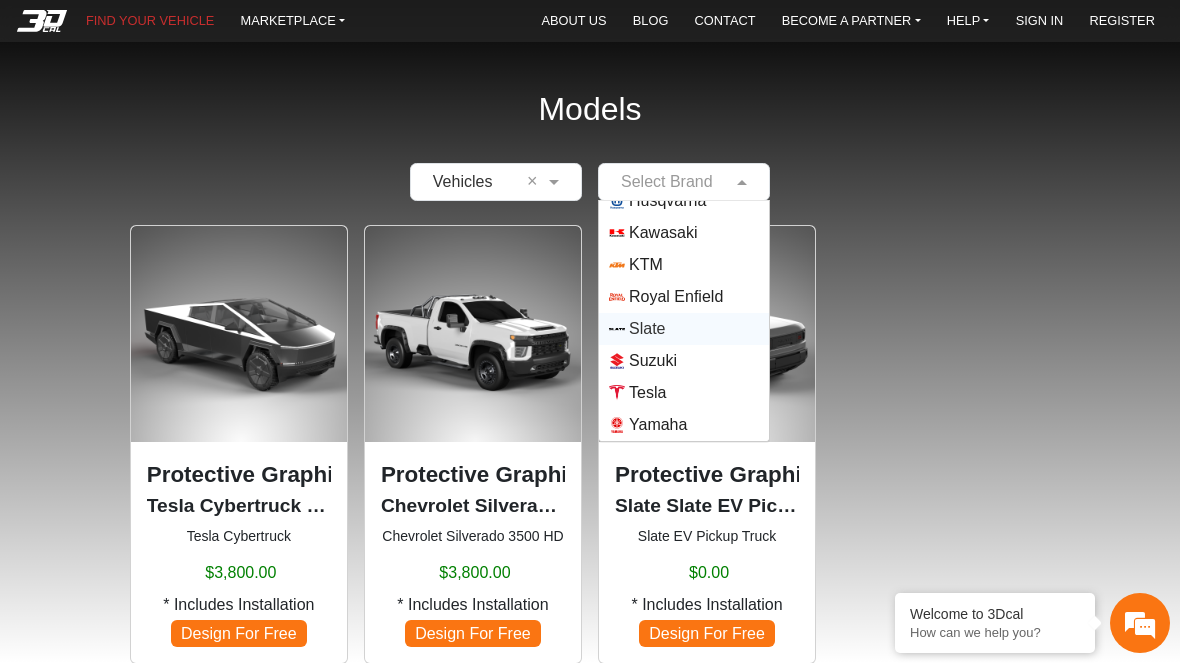 click on "Slate" at bounding box center [647, 329] 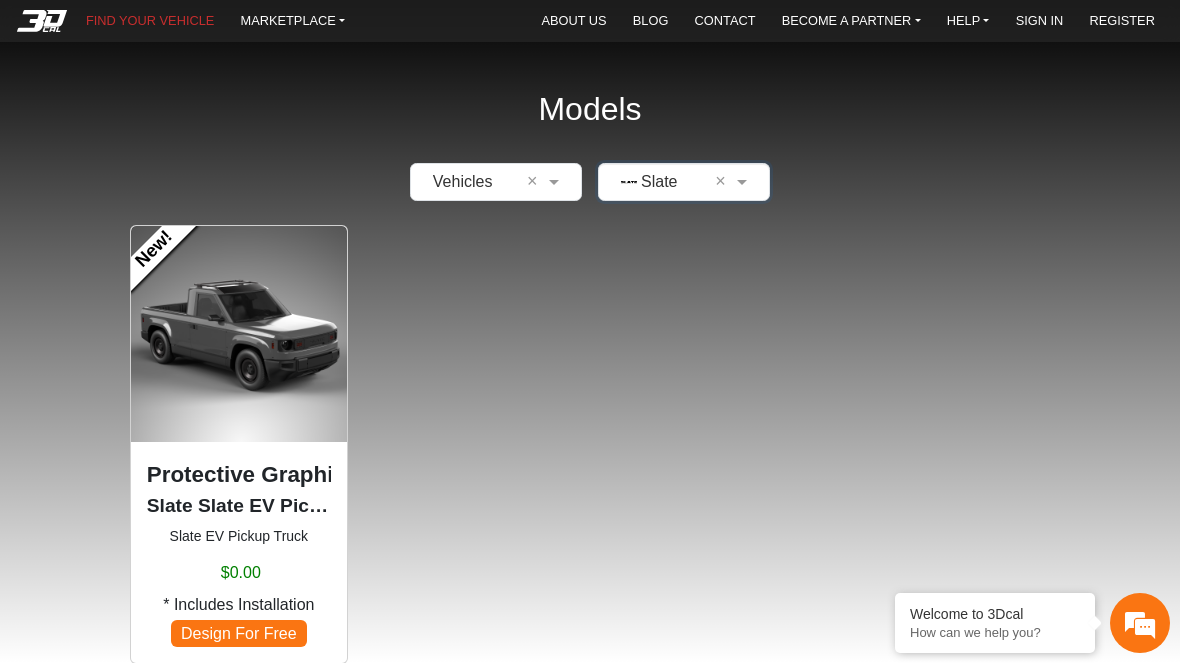 click 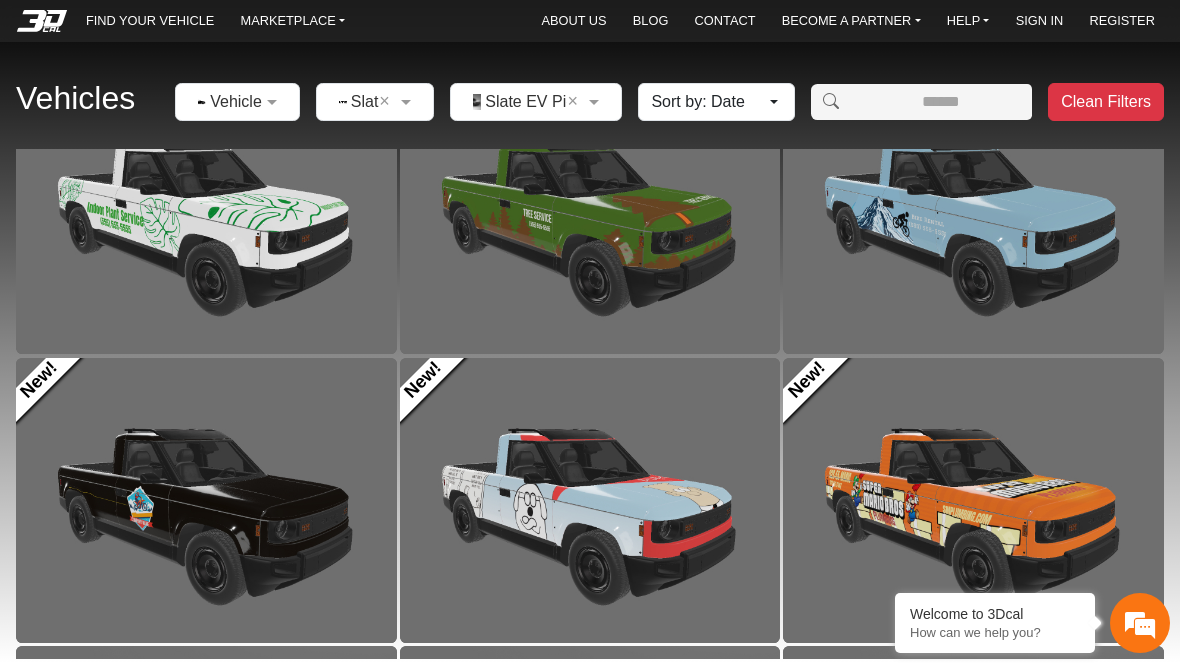 scroll, scrollTop: 2102, scrollLeft: 0, axis: vertical 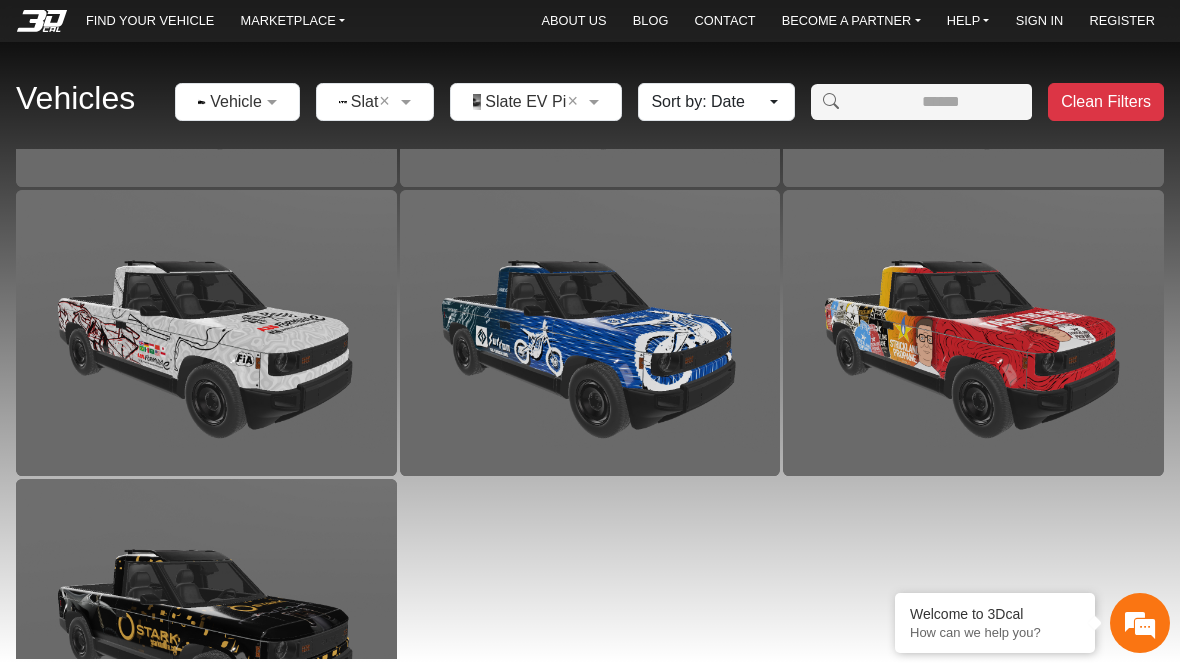 click at bounding box center (536, 101) 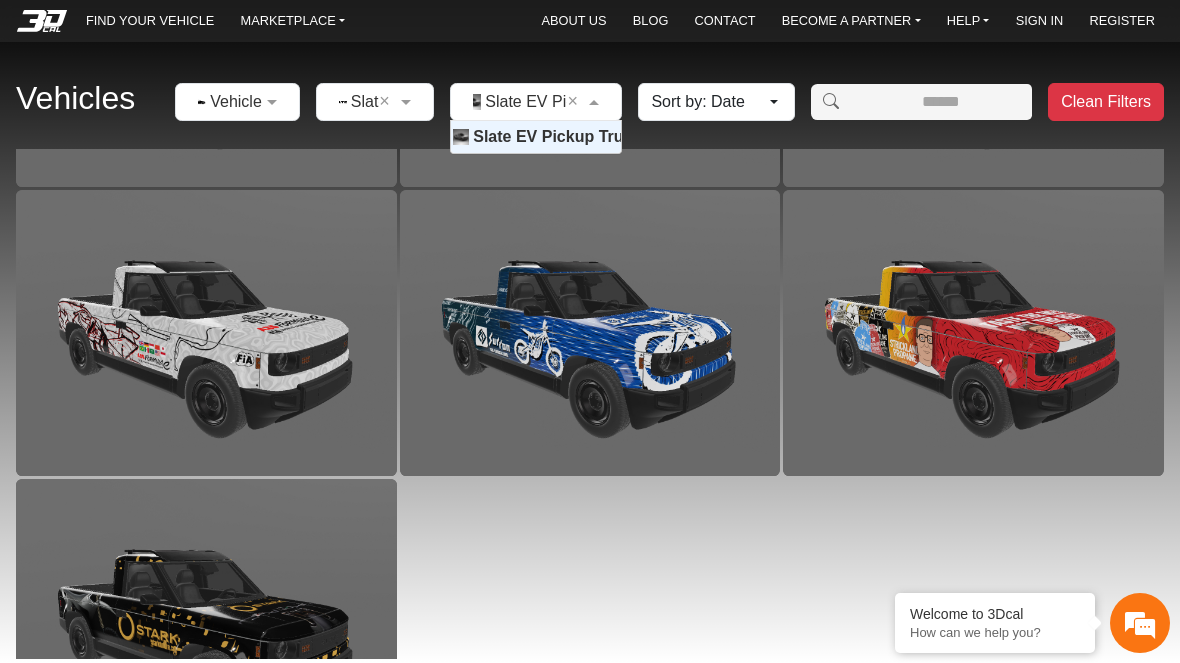 click on "Slate EV Pickup Truck" at bounding box center (557, 137) 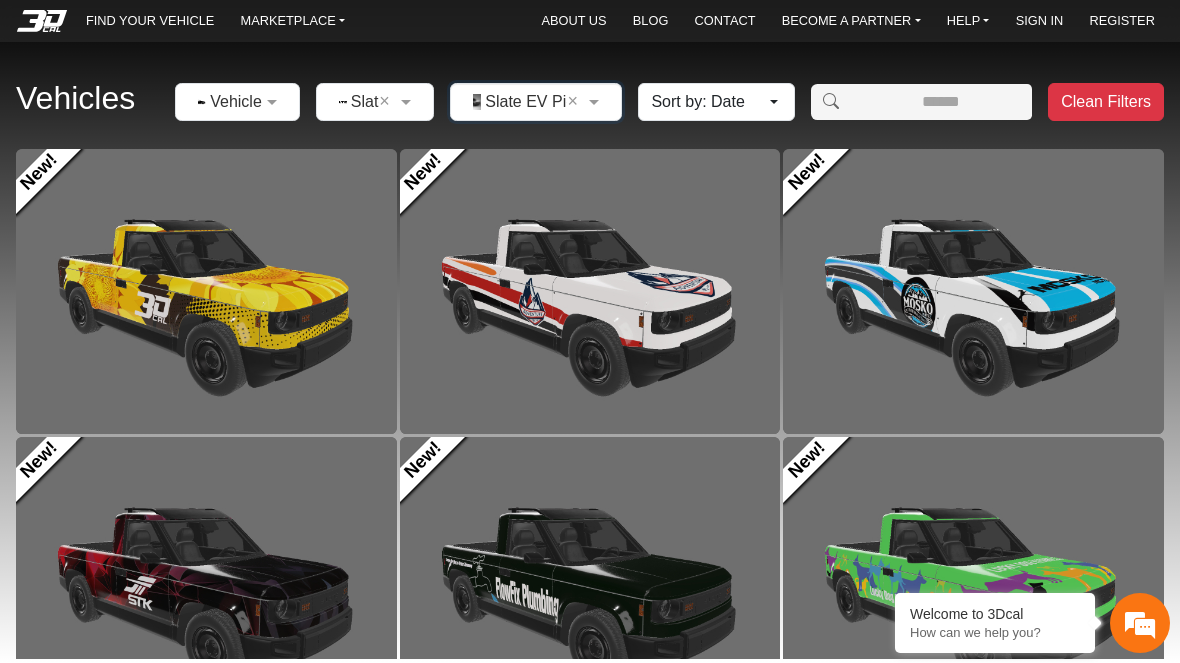 scroll, scrollTop: 0, scrollLeft: 0, axis: both 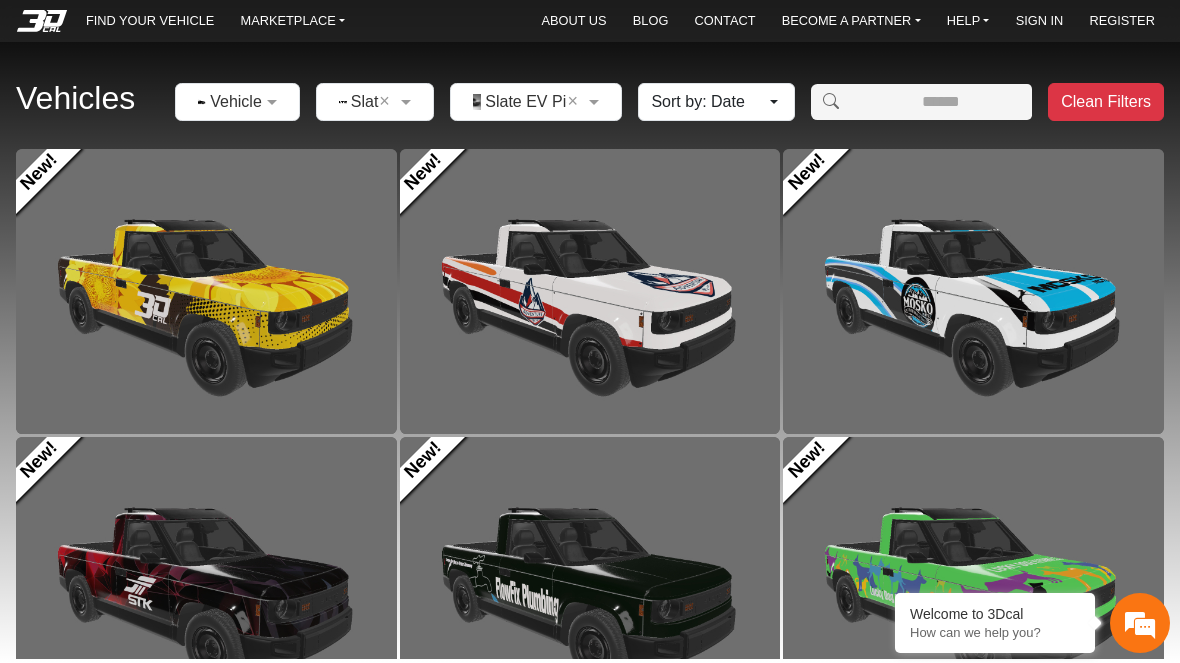 click 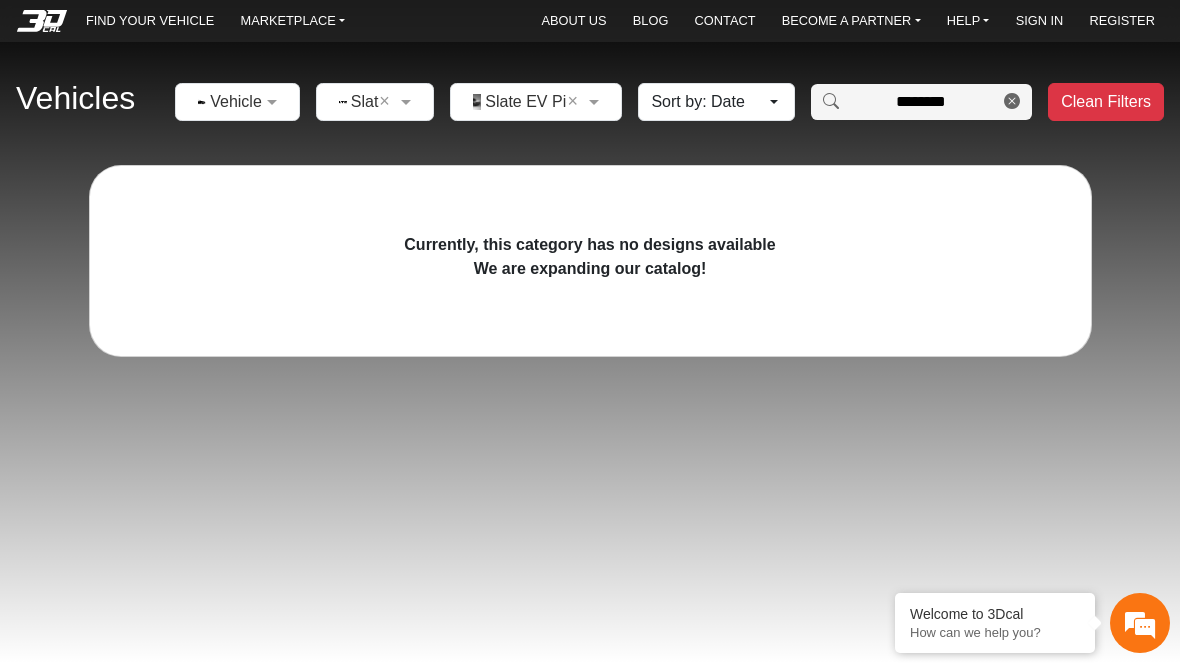 type on "********" 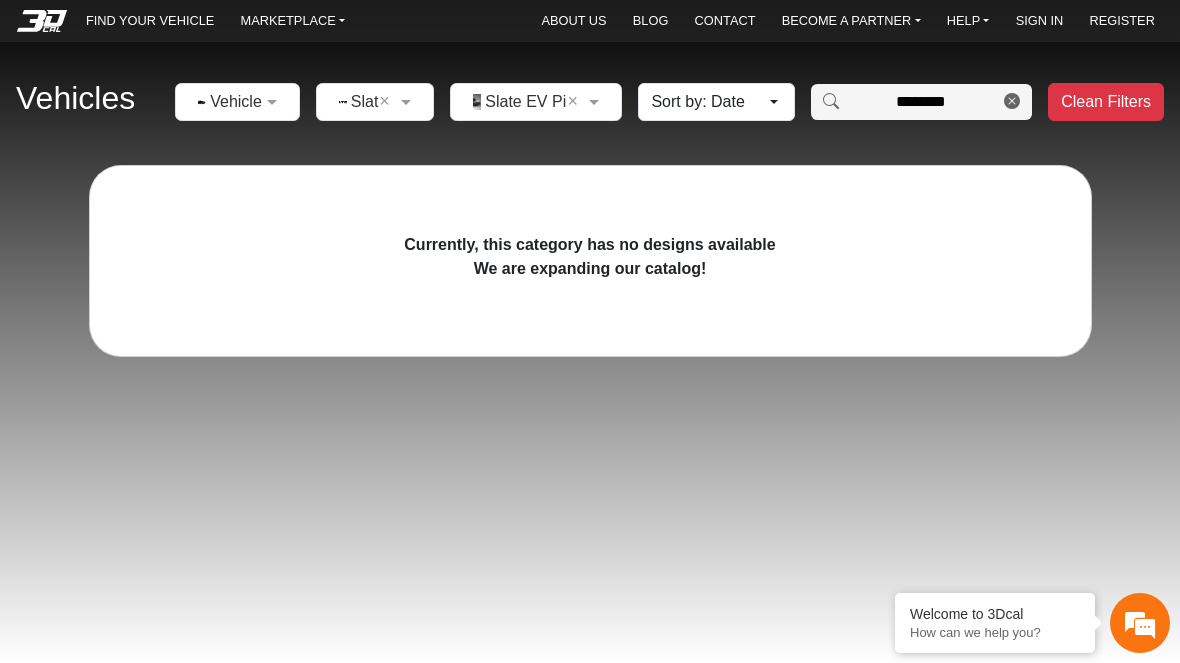 click 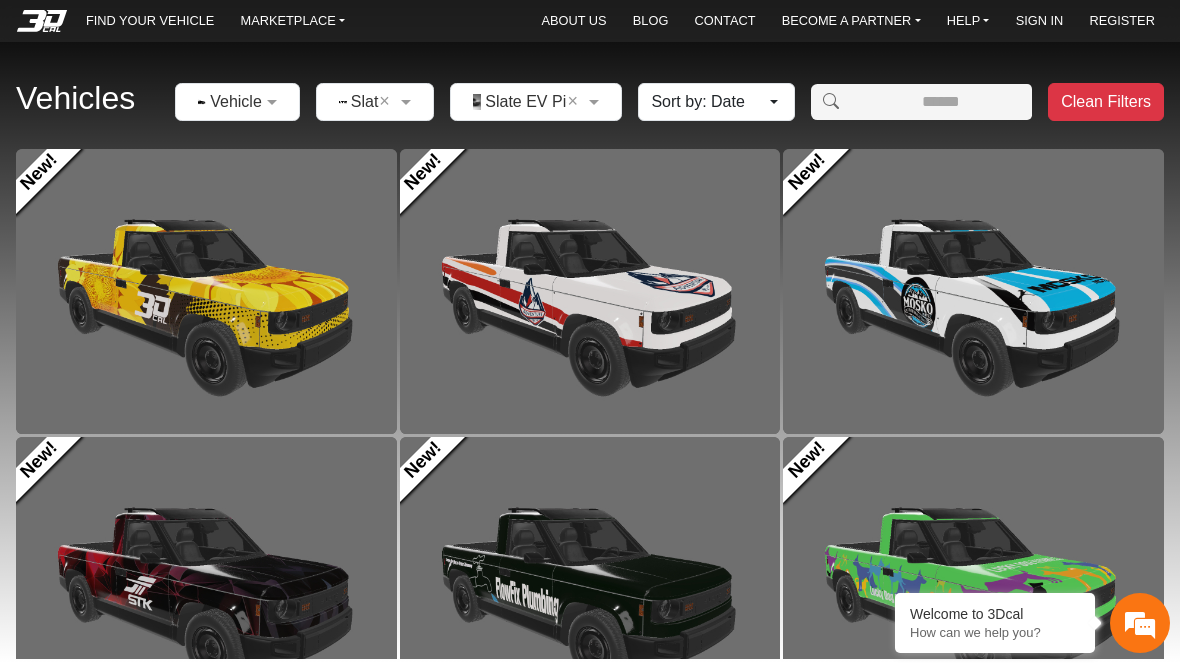 click 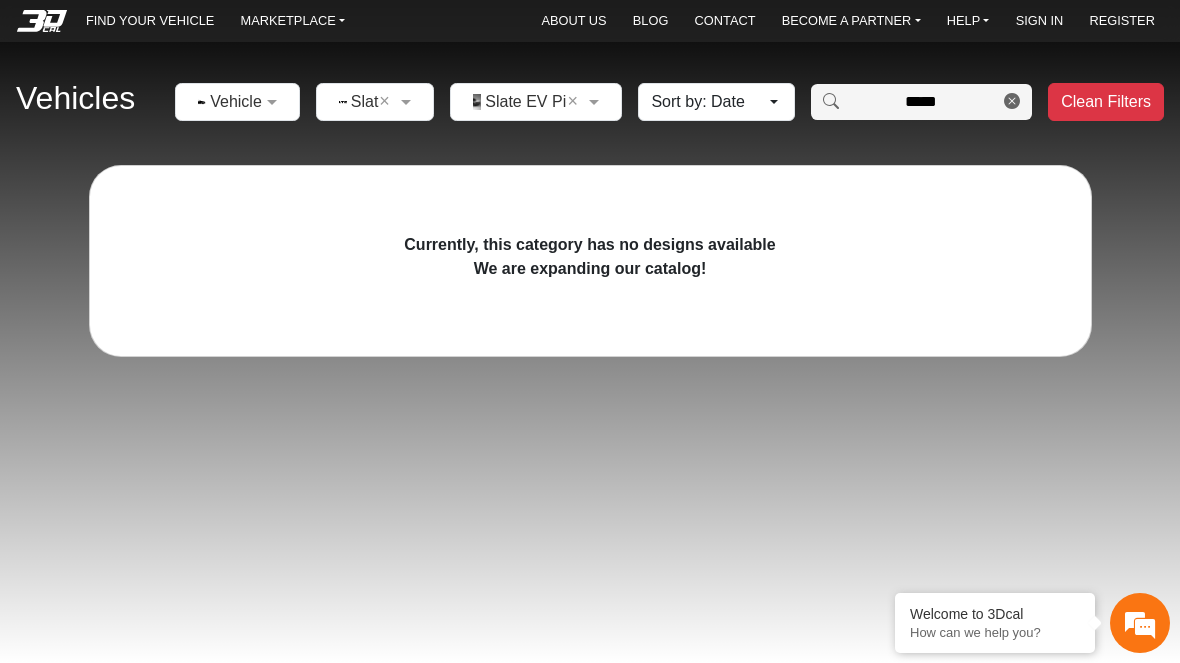type on "*****" 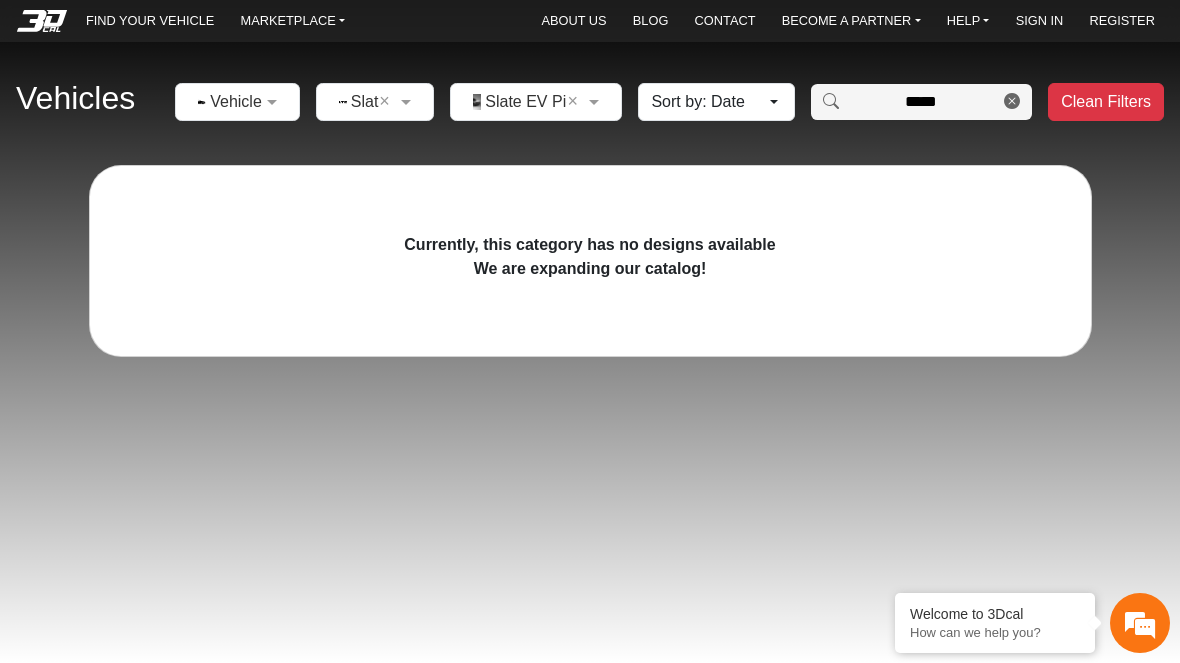 click 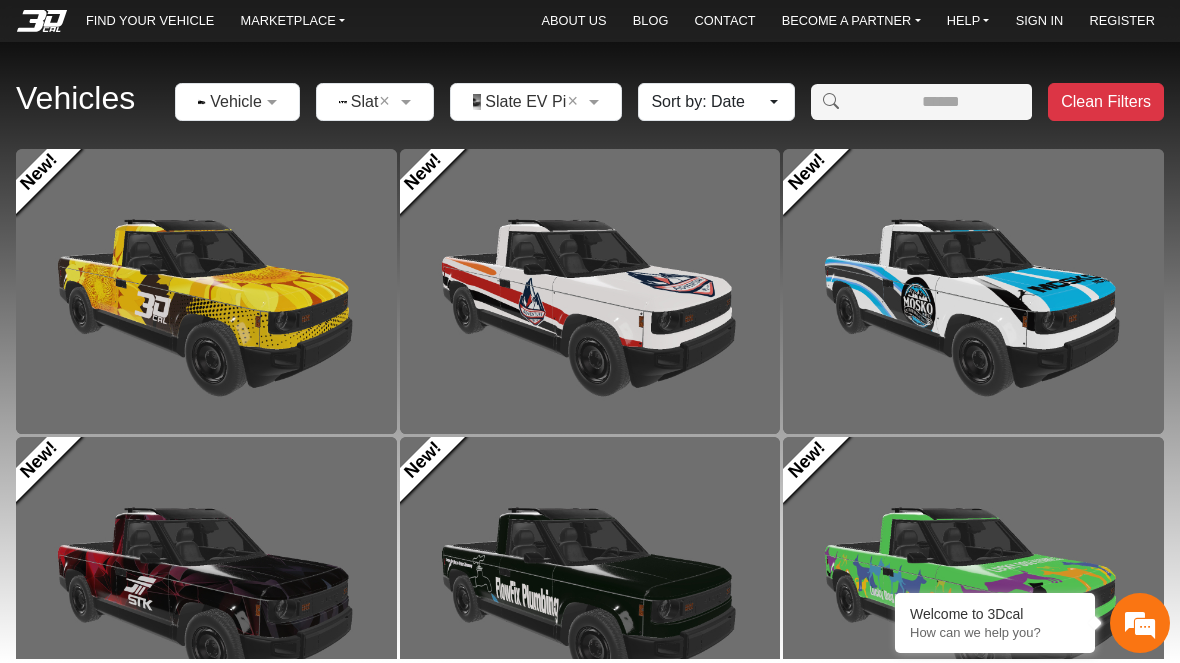 click on "FIND YOUR VEHICLE" at bounding box center (150, 21) 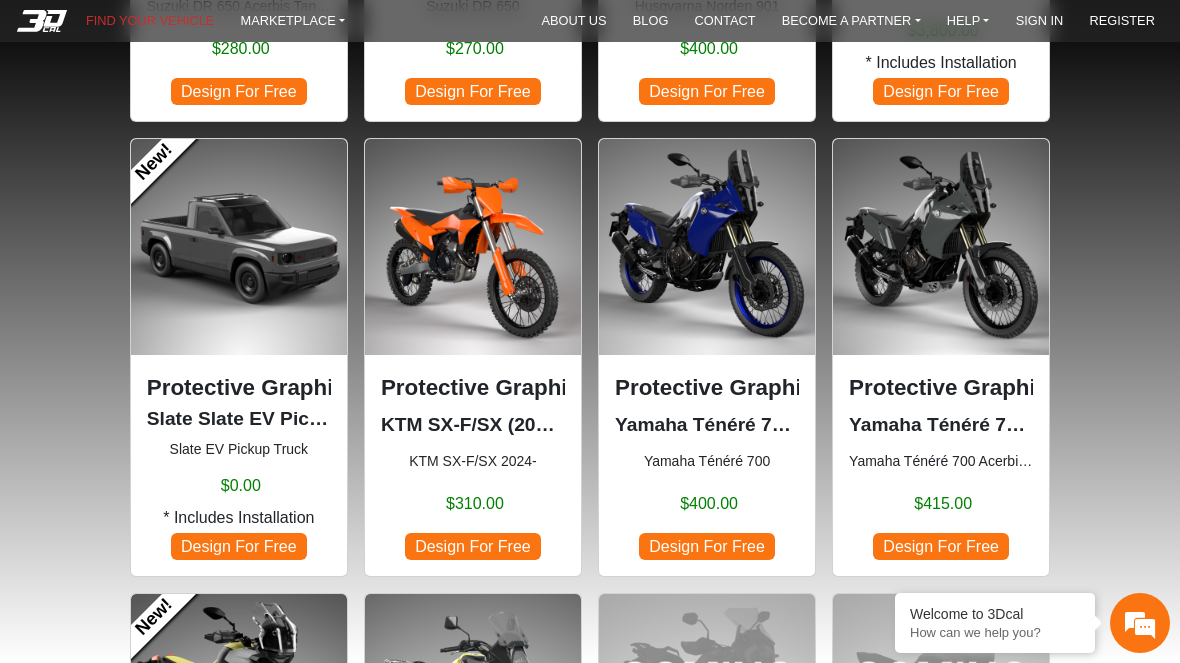scroll, scrollTop: 995, scrollLeft: 0, axis: vertical 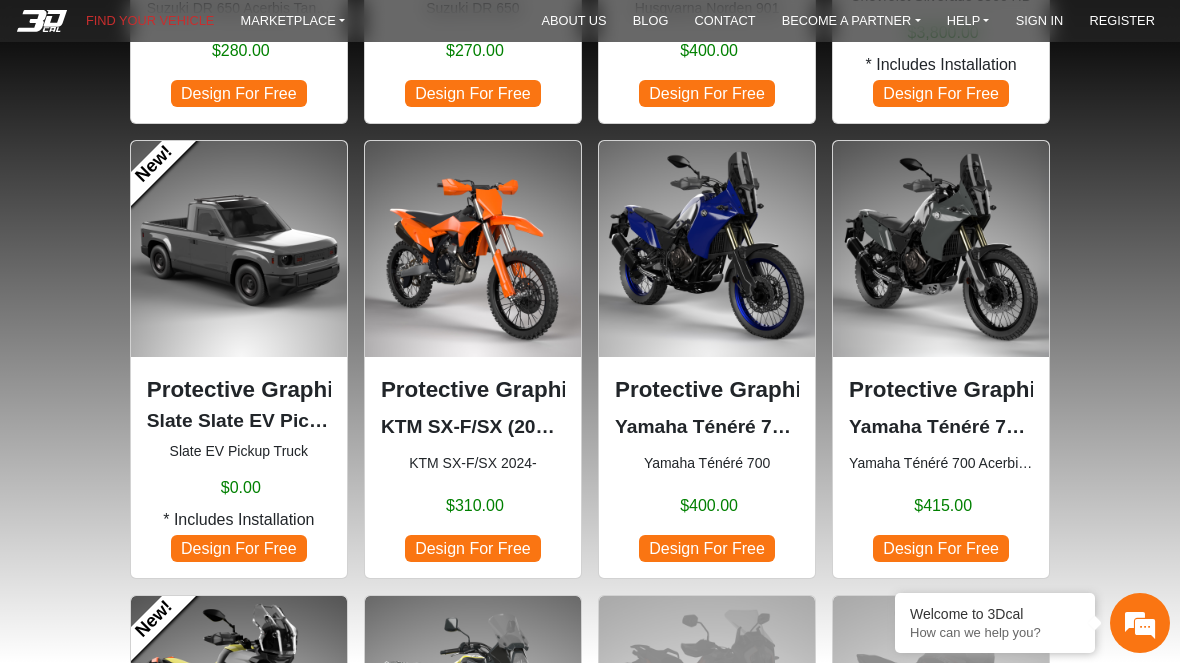click 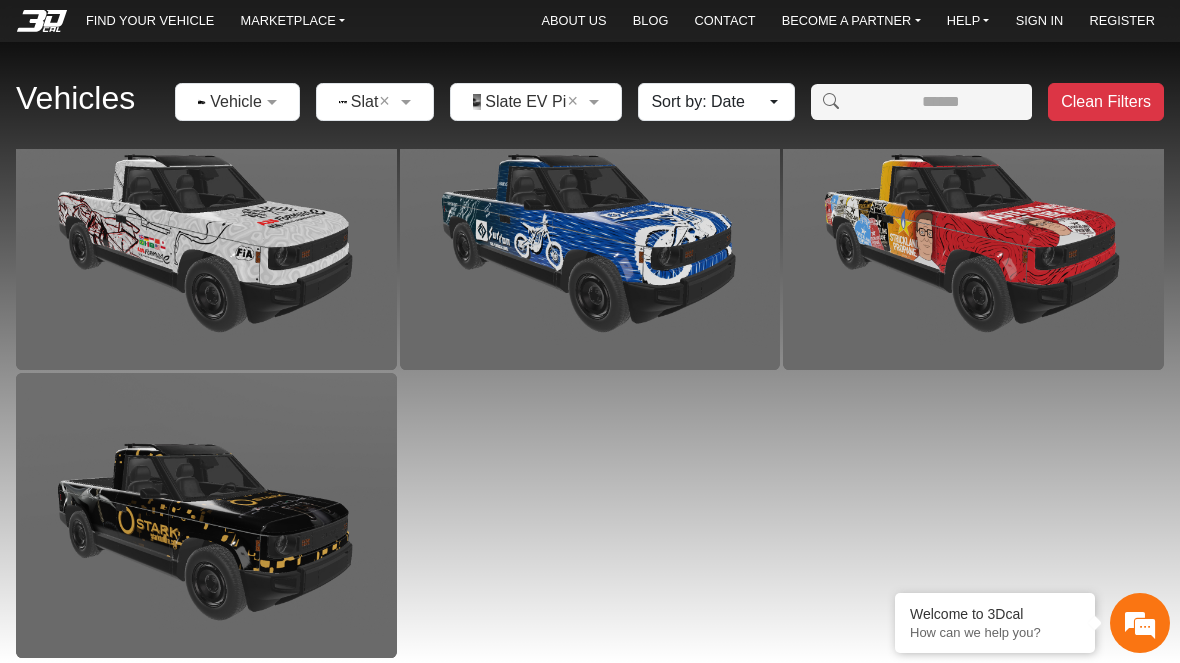 scroll, scrollTop: 3238, scrollLeft: 0, axis: vertical 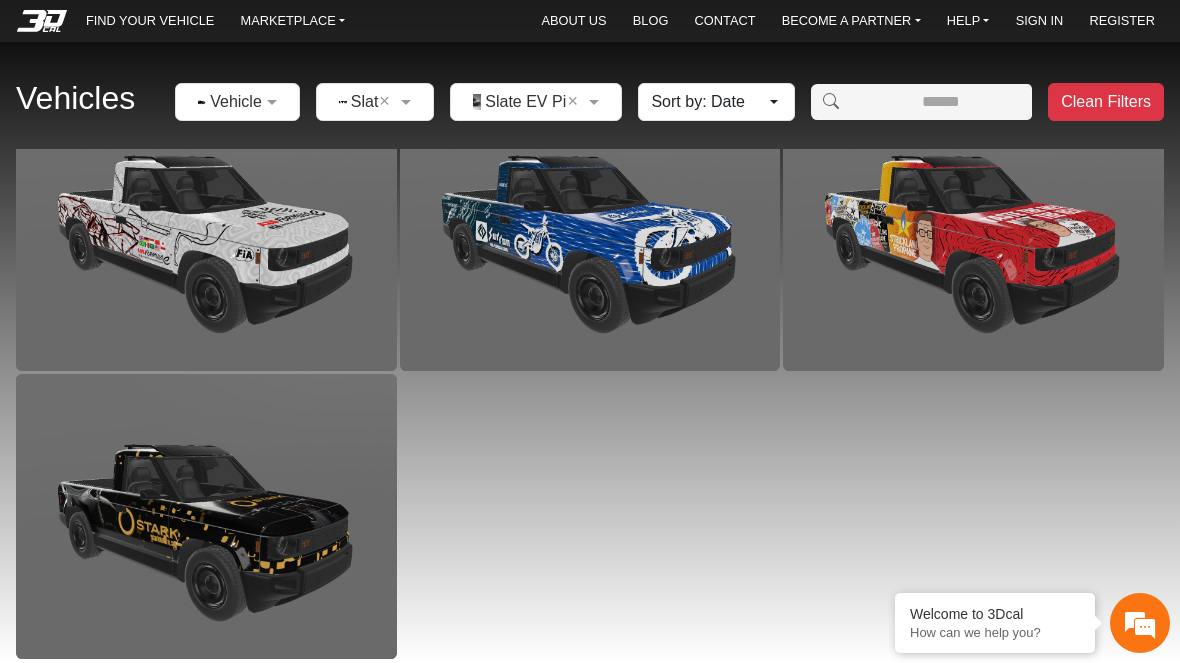 click on "MARKETPLACE" at bounding box center (293, 21) 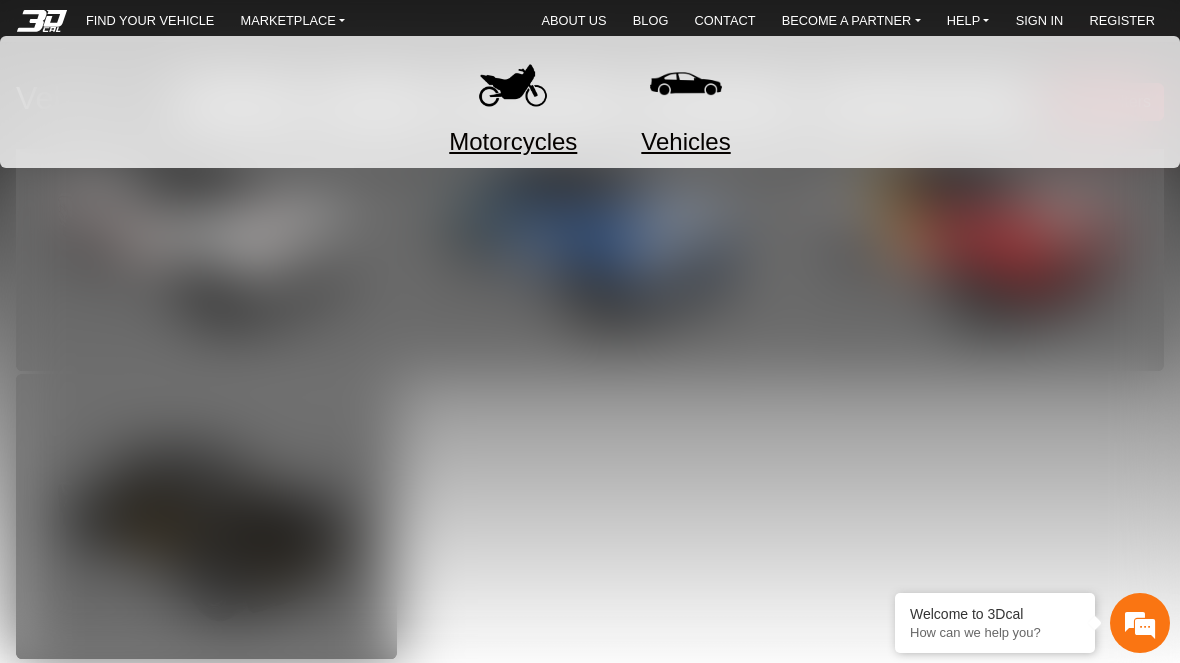 click on "Vehicles" at bounding box center [685, 142] 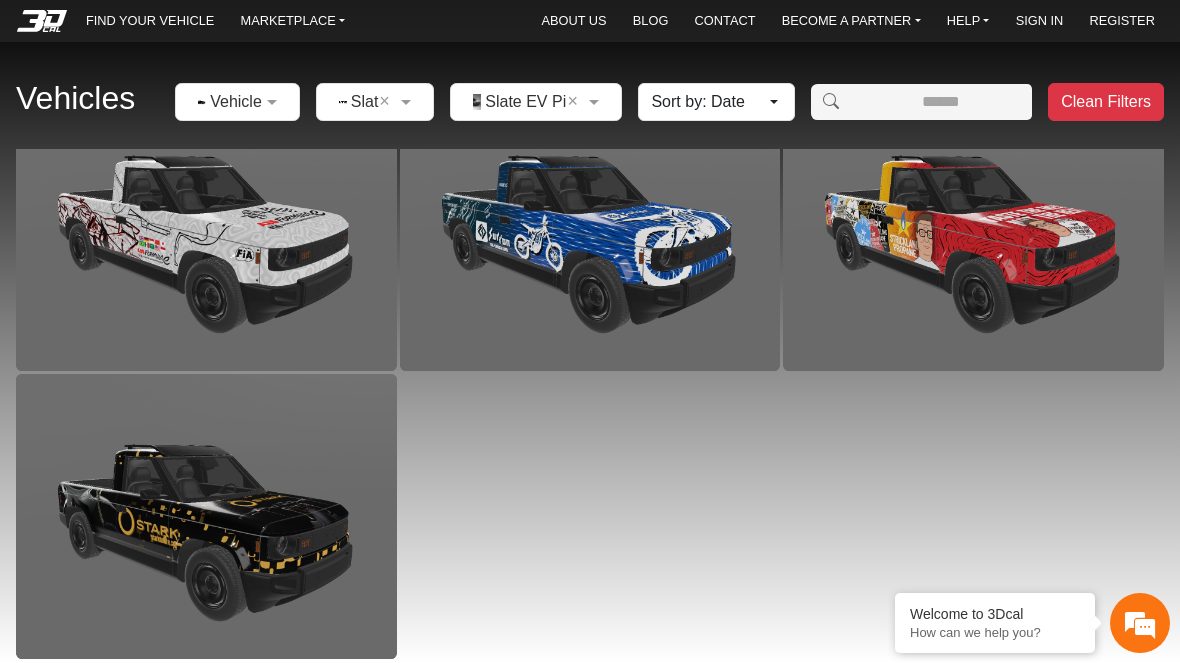 click on "SIGN IN" at bounding box center [1040, 21] 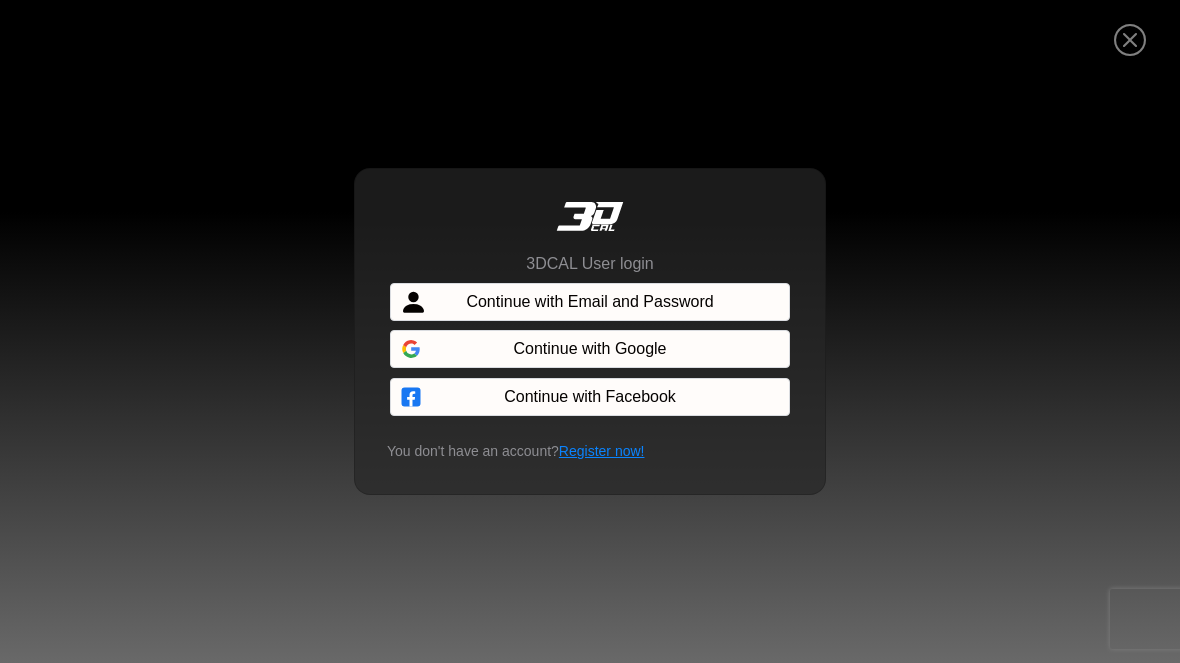 click on "3DCAL User login Continue with Email and Password
Continue with Google
Continue with Facebook You don't have an account?   Register now!" at bounding box center (590, 331) 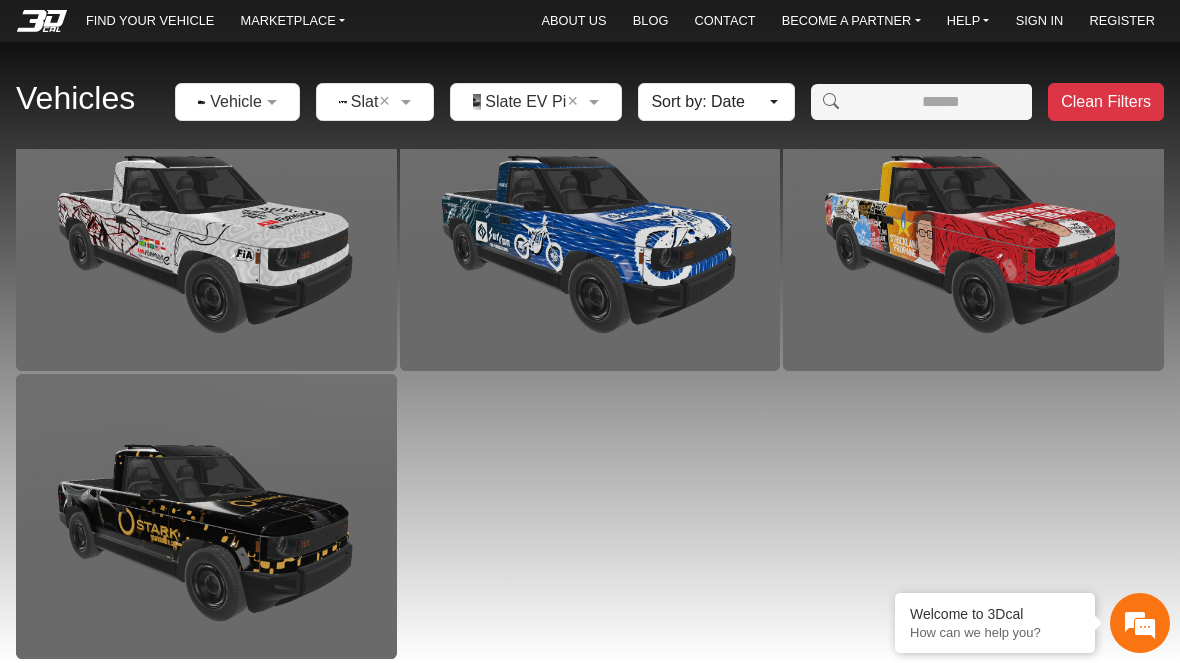 click on "REGISTER" at bounding box center (1121, 21) 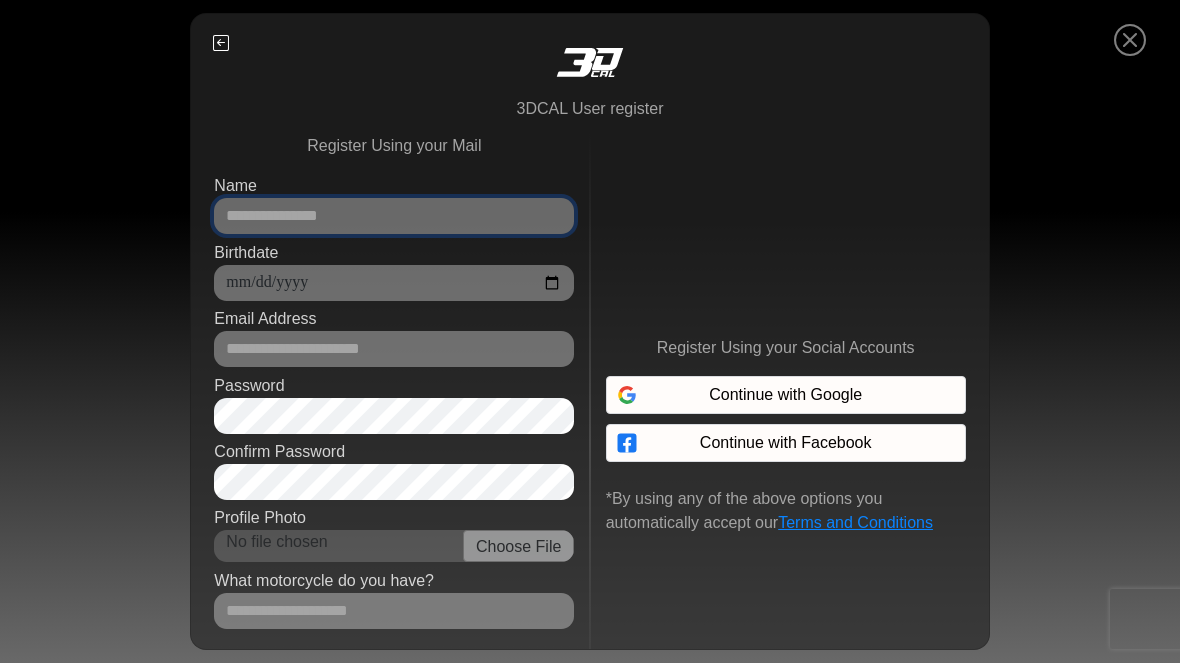 click on "Name" at bounding box center [394, 216] 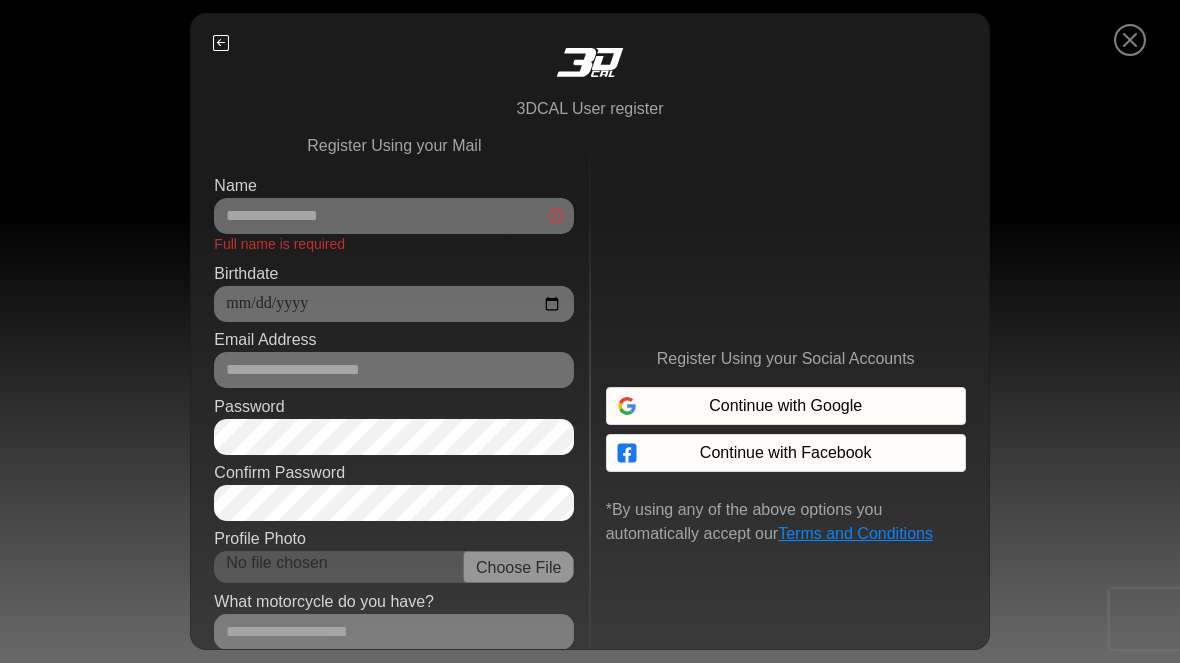 type on "**********" 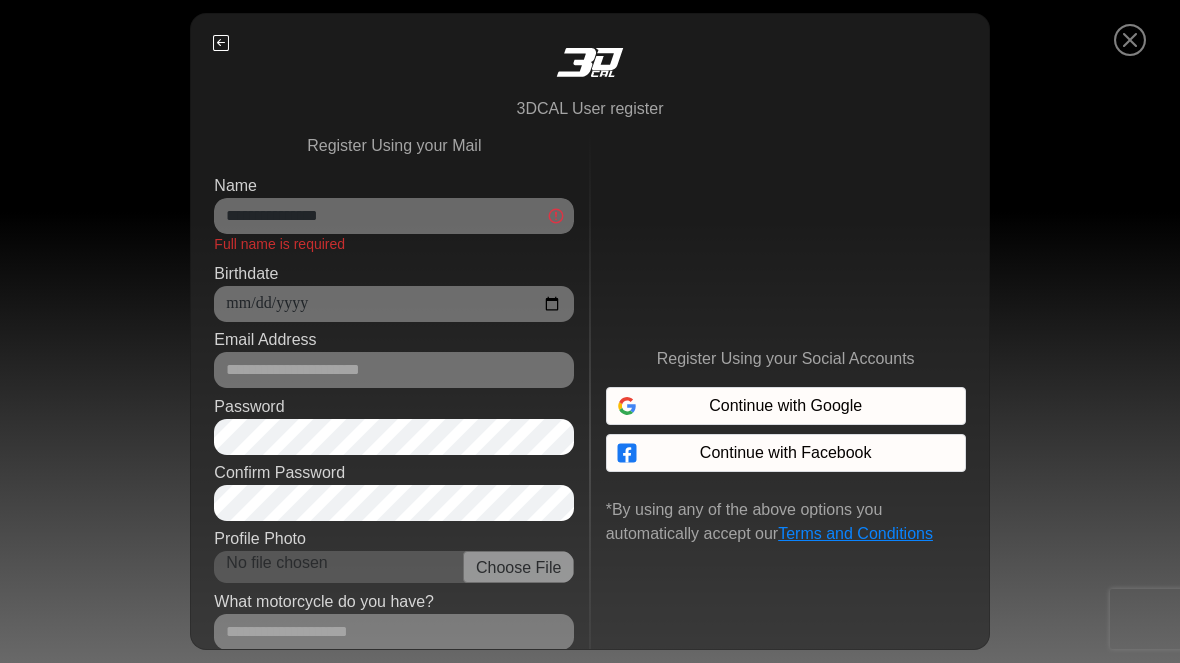 type on "**********" 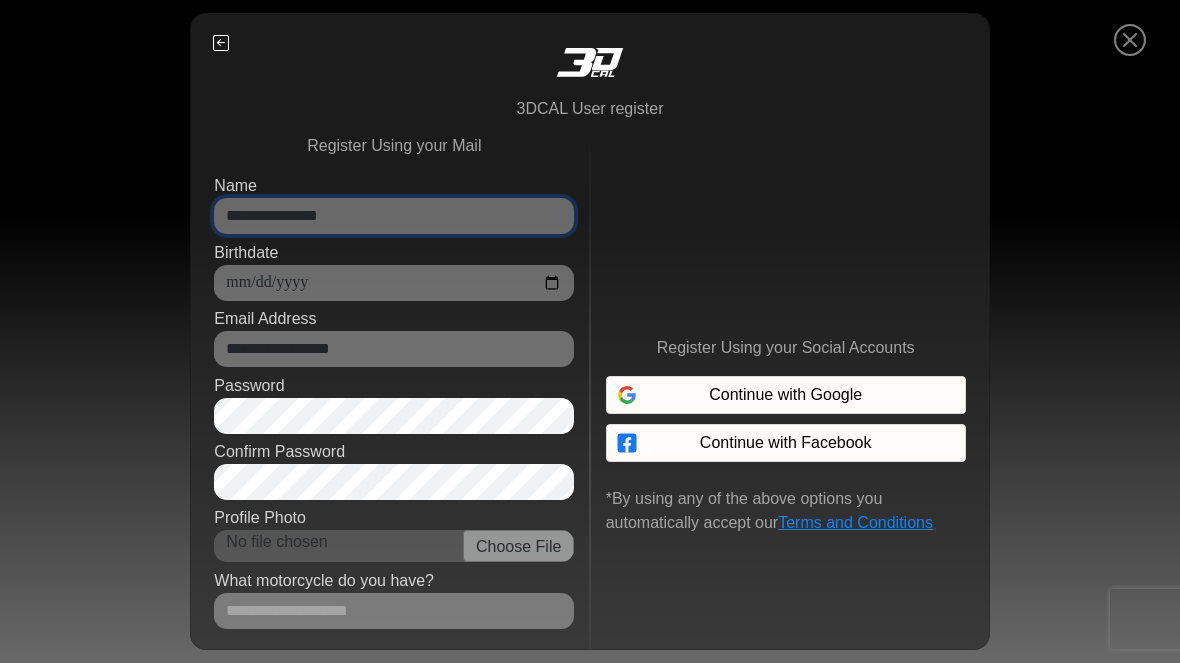 click on "**********" at bounding box center (394, 216) 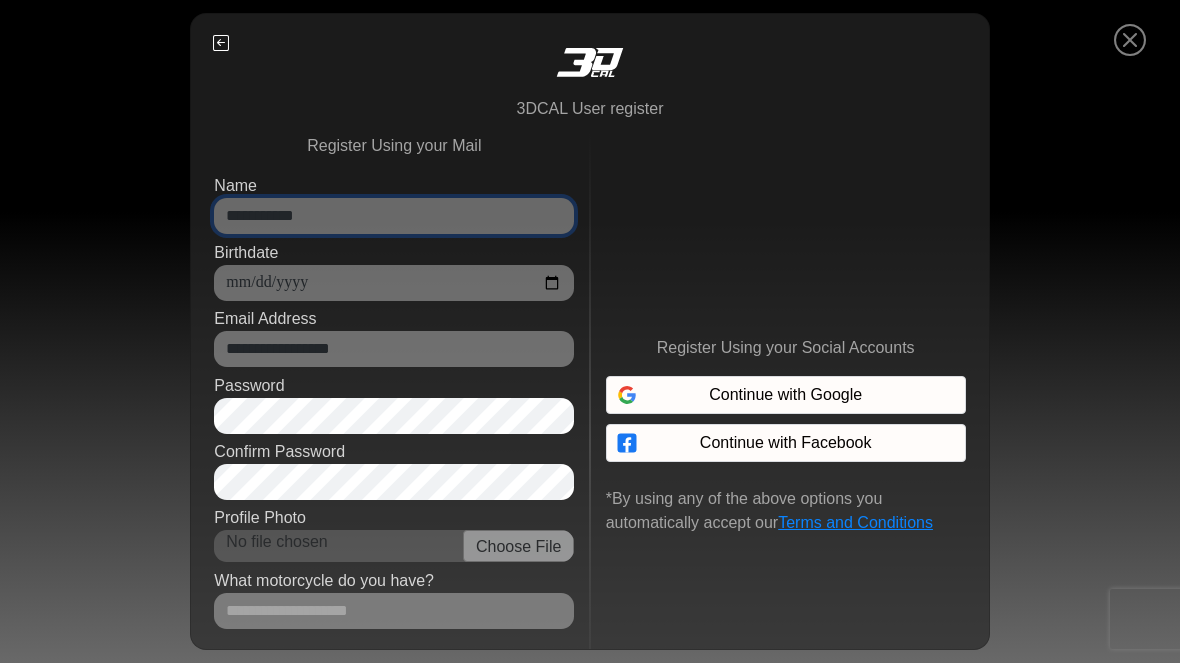 type on "**********" 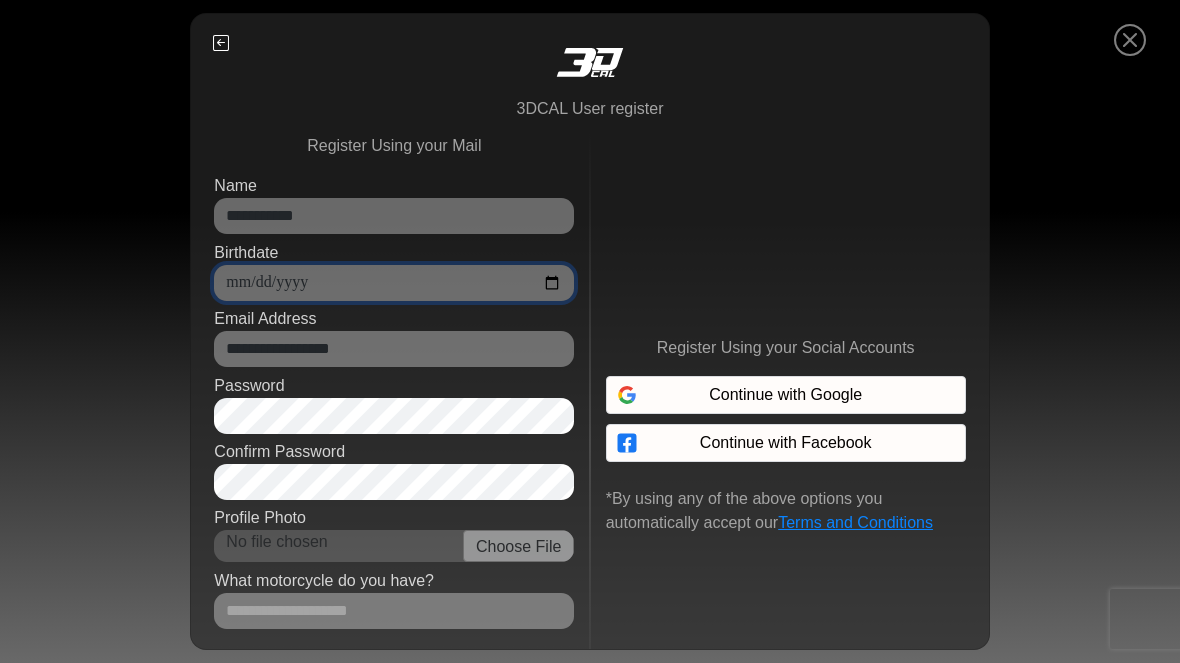 click on "Birthdate" at bounding box center [394, 283] 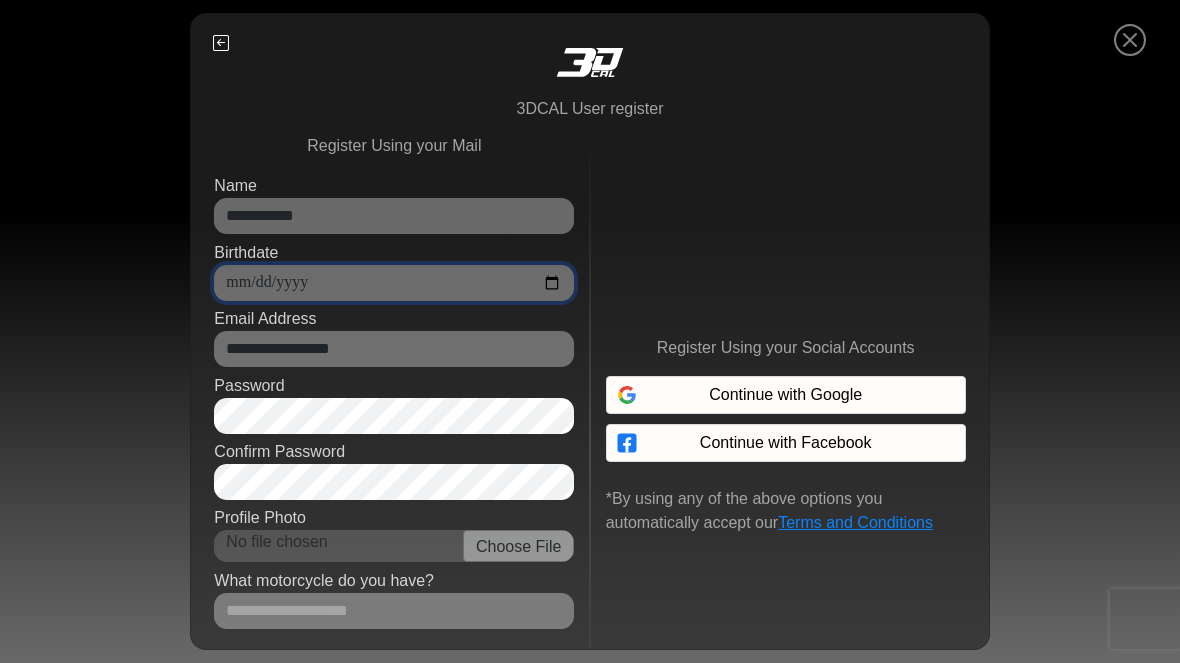 type on "**********" 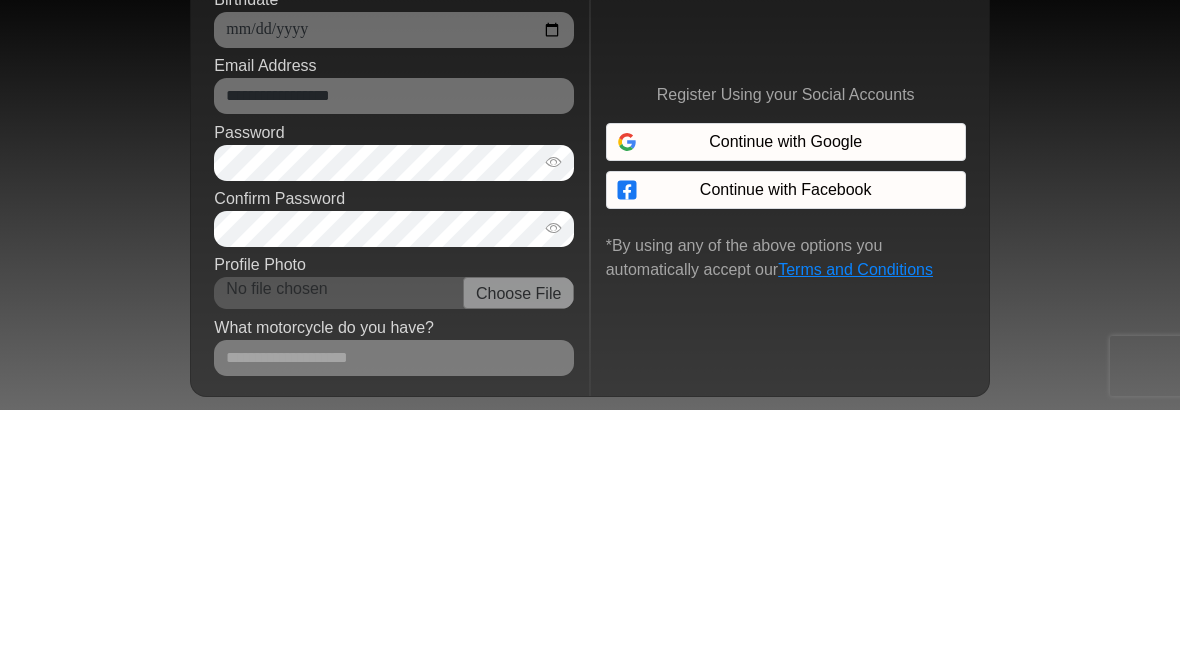 click on "Profile Photo" at bounding box center [394, 546] 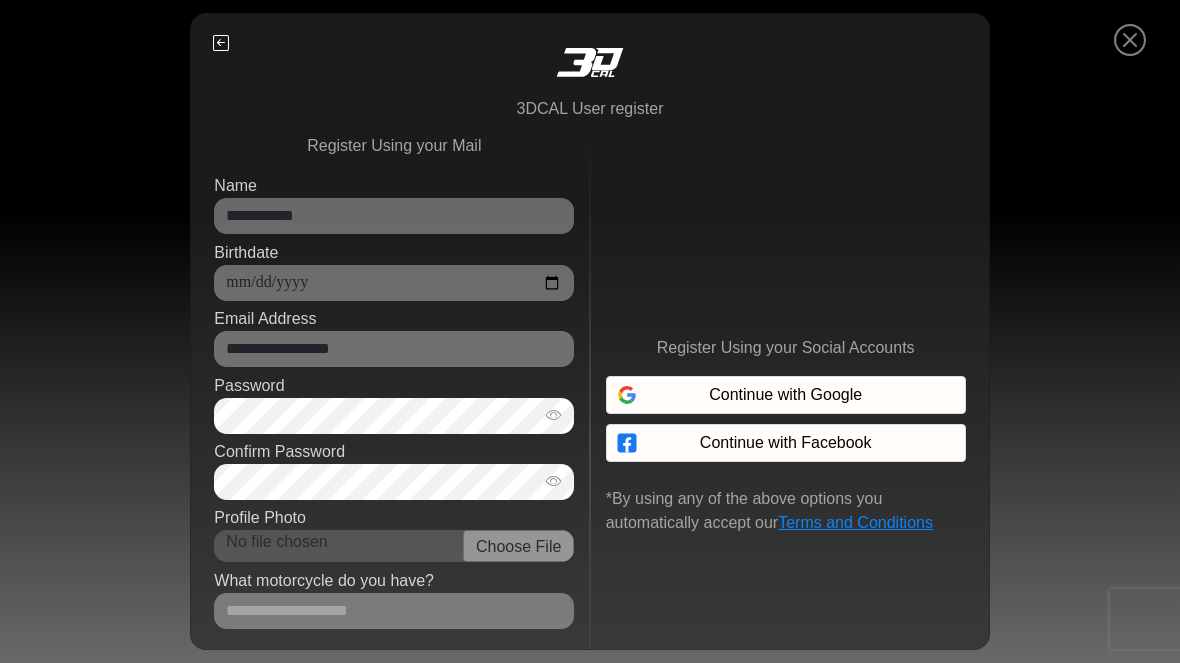 click on "Profile Photo" at bounding box center [394, 546] 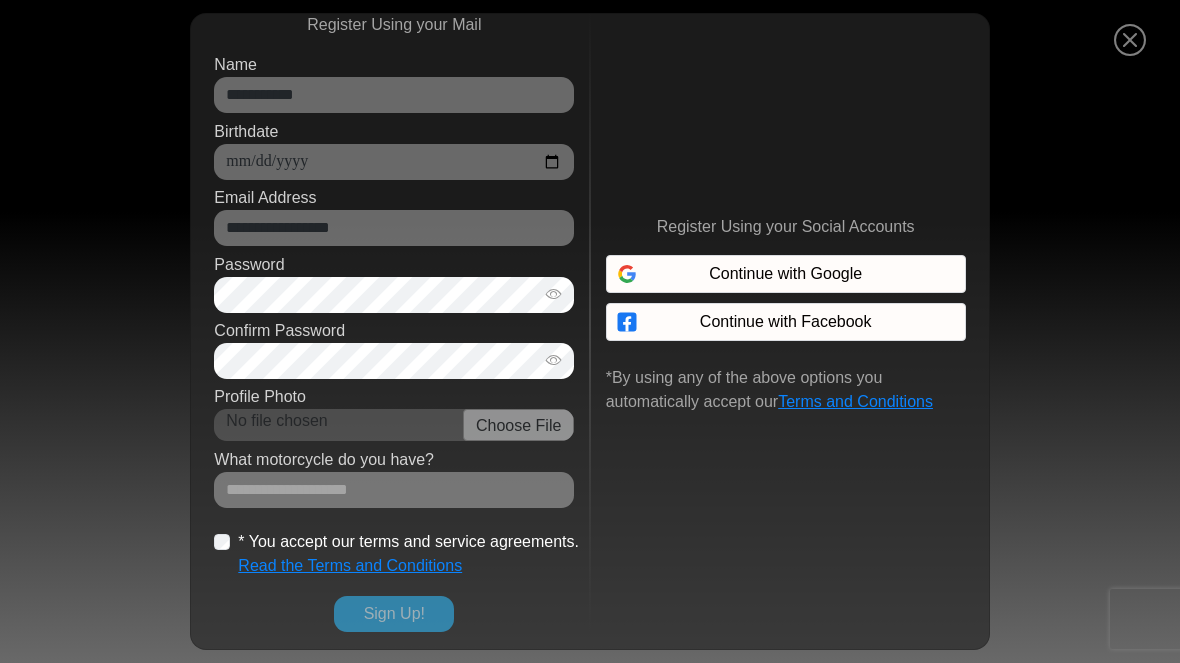 scroll, scrollTop: 120, scrollLeft: 0, axis: vertical 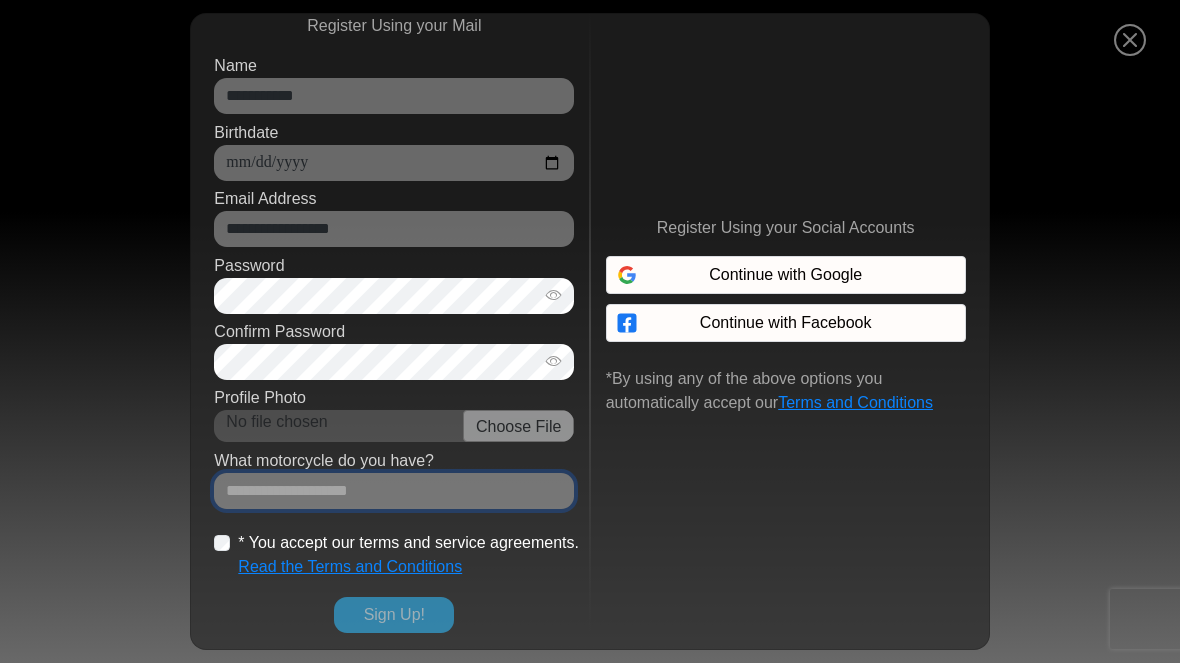click on "Which motorcycle do you ride?" at bounding box center (394, 491) 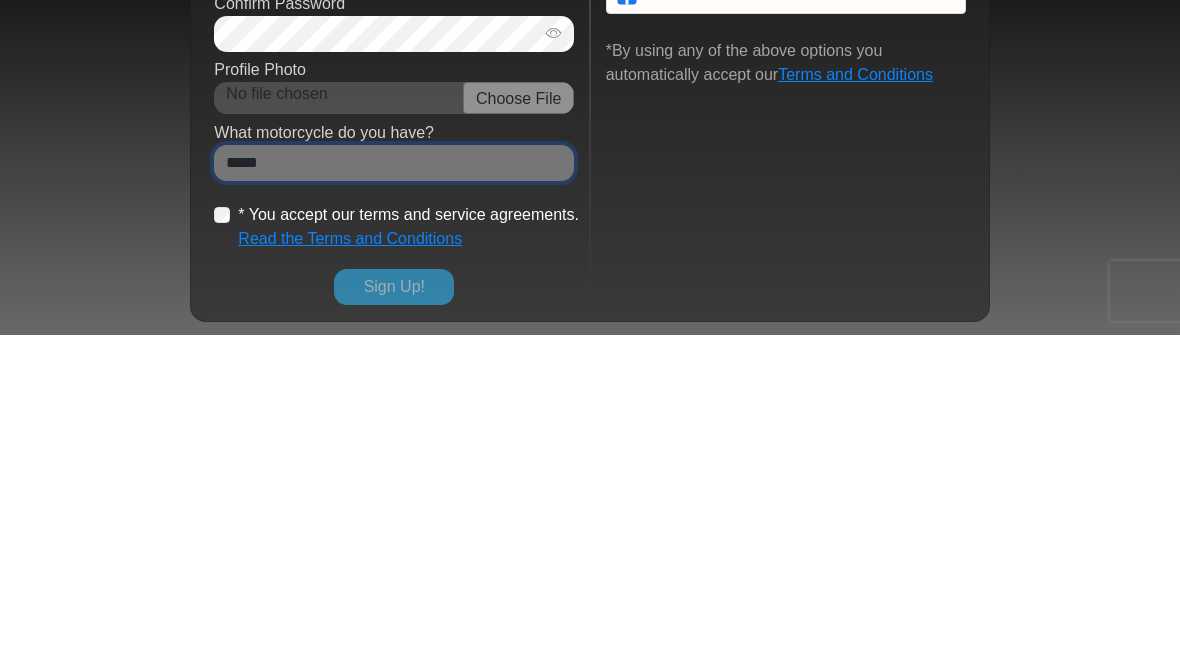 type on "*****" 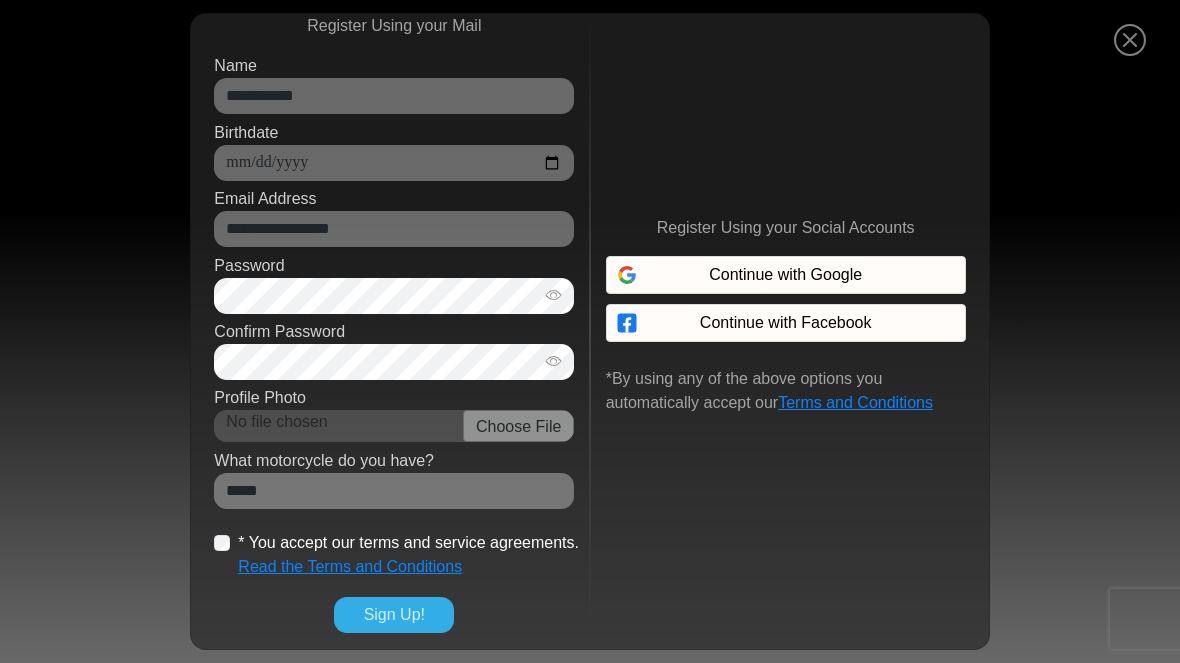 click on "Sign Up!" at bounding box center [394, 615] 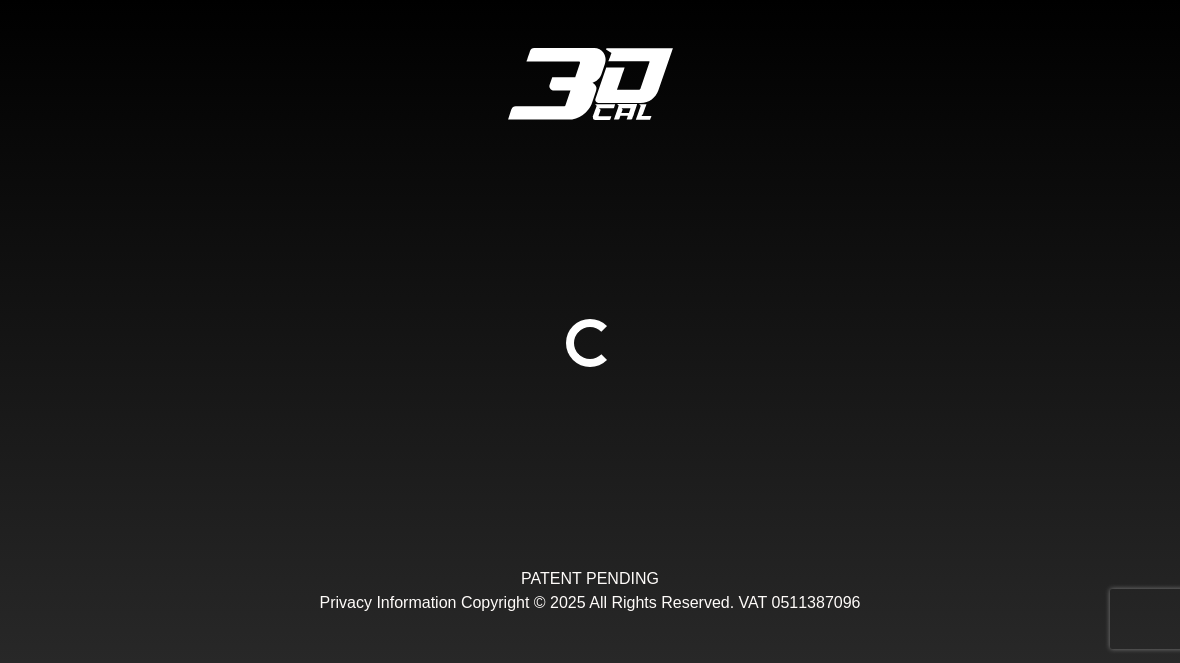 scroll, scrollTop: 0, scrollLeft: 0, axis: both 